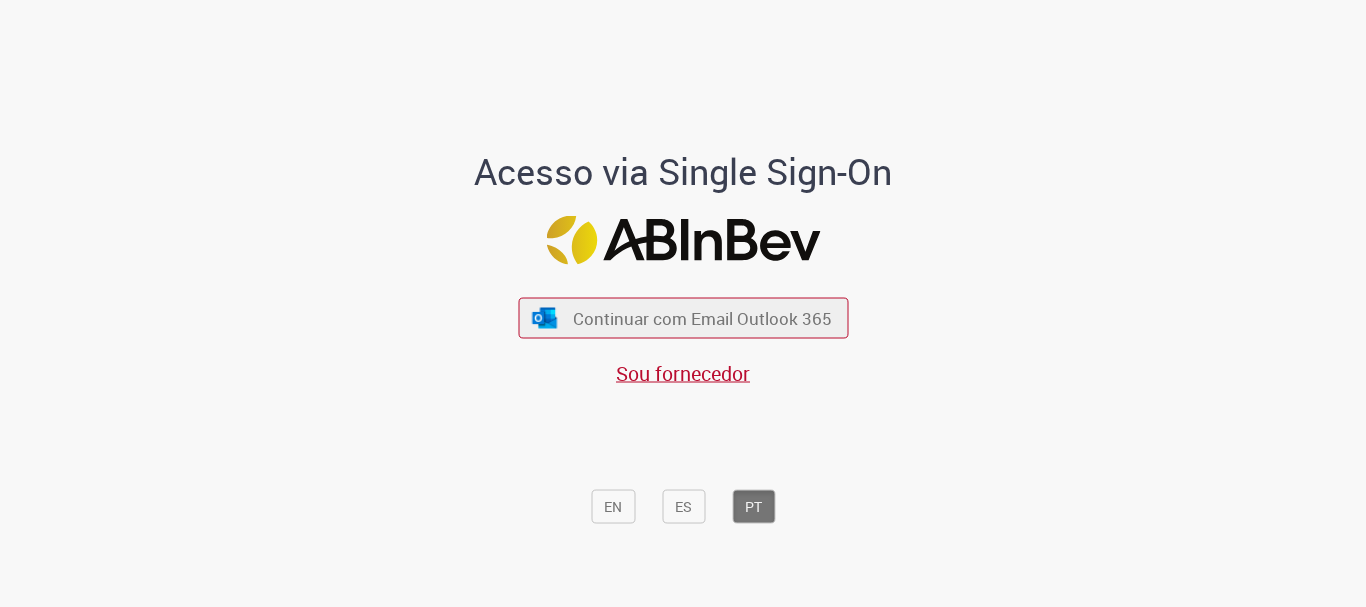 scroll, scrollTop: 0, scrollLeft: 0, axis: both 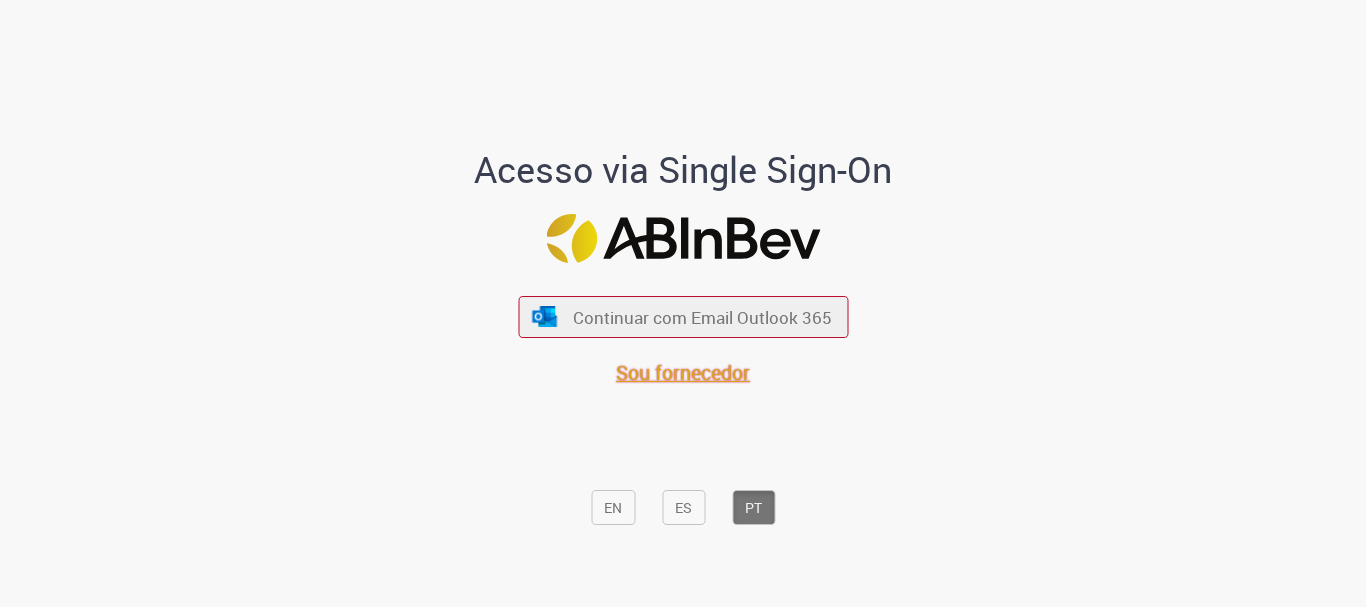 click on "Sou fornecedor" at bounding box center [683, 372] 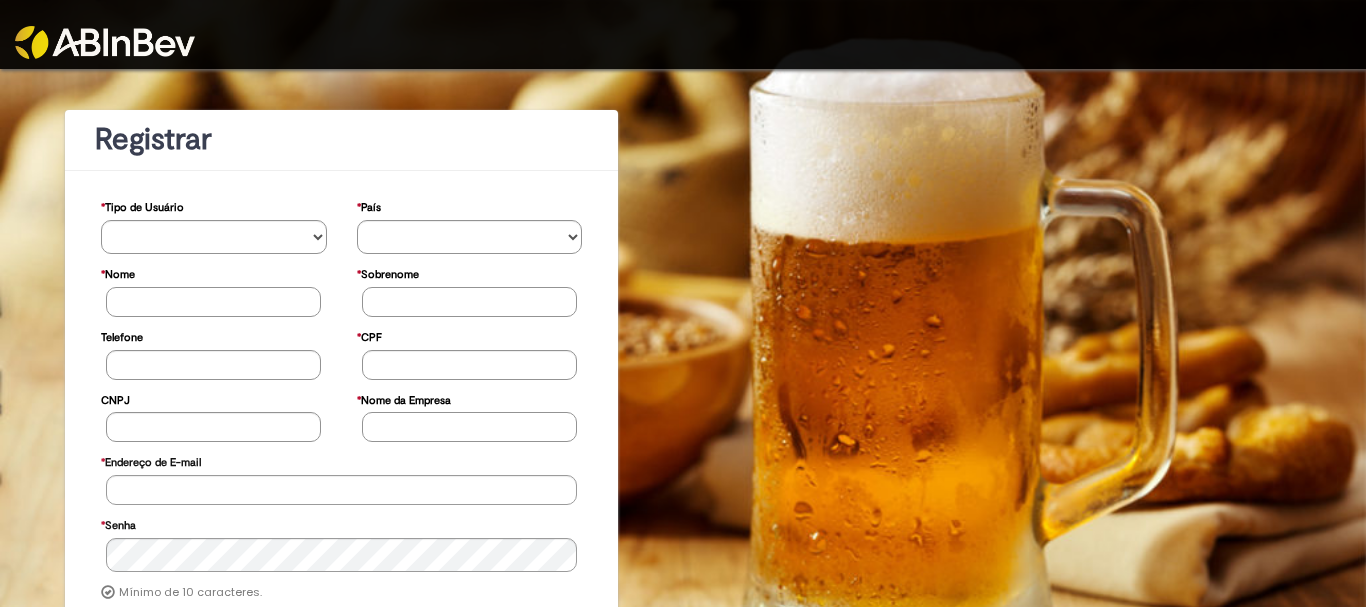 scroll, scrollTop: 0, scrollLeft: 0, axis: both 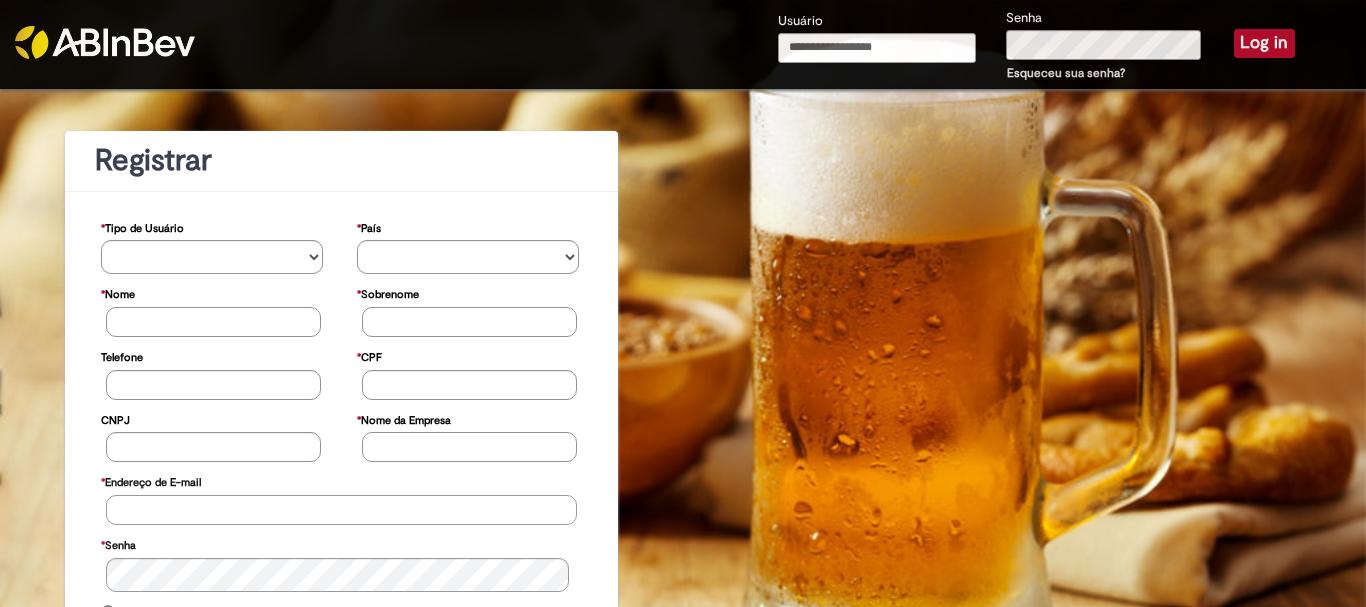 type on "**********" 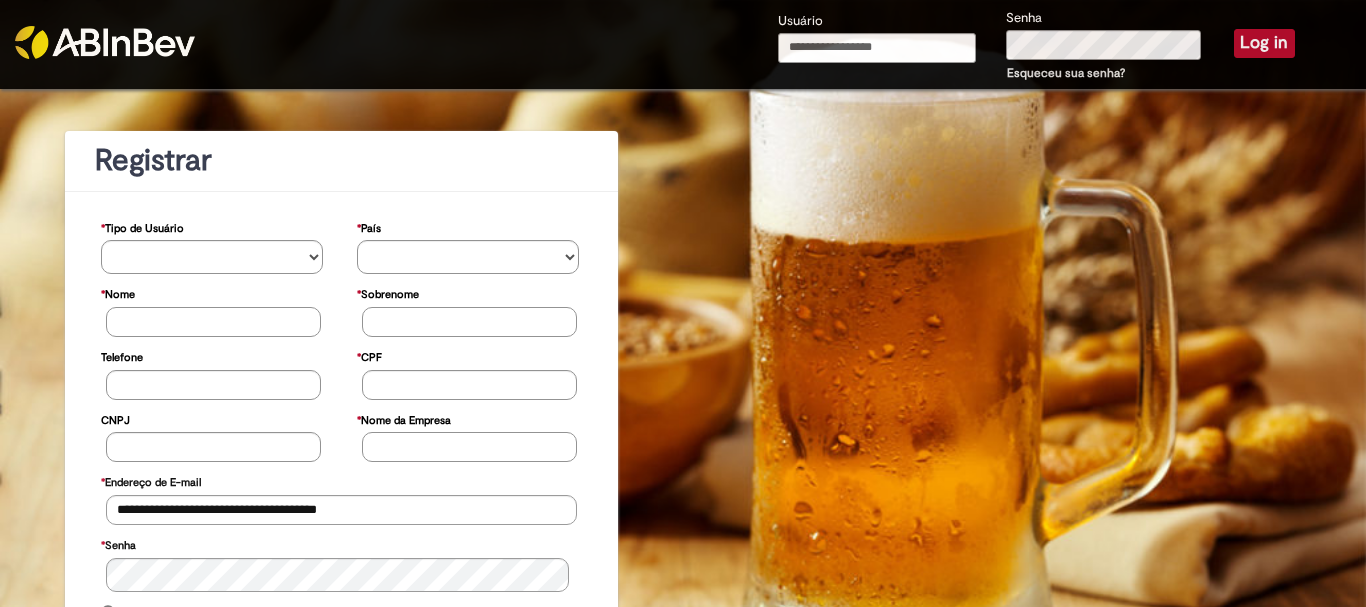 type on "**********" 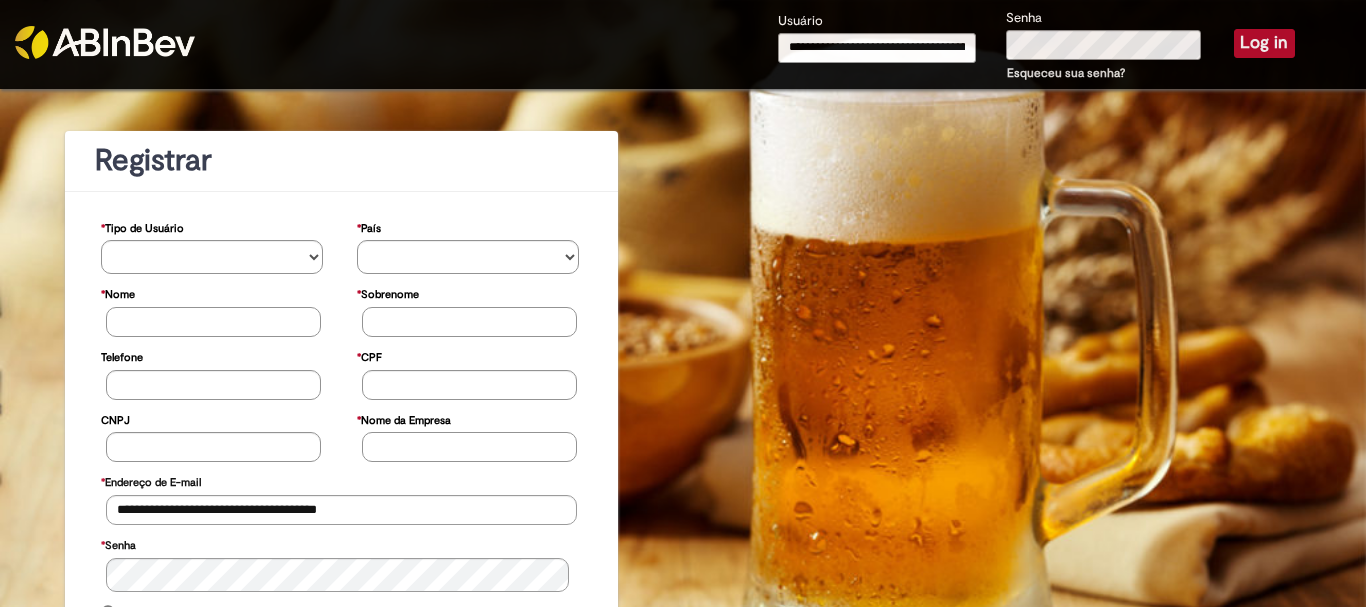 click on "Log in" at bounding box center (1264, 43) 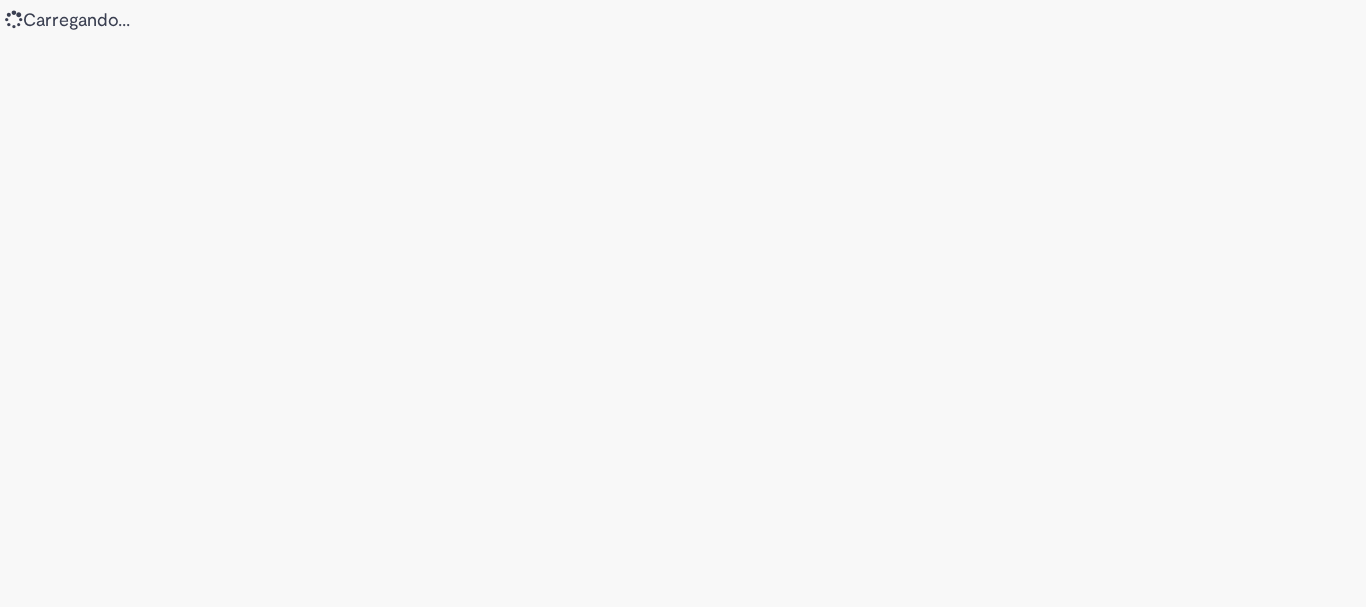 scroll, scrollTop: 0, scrollLeft: 0, axis: both 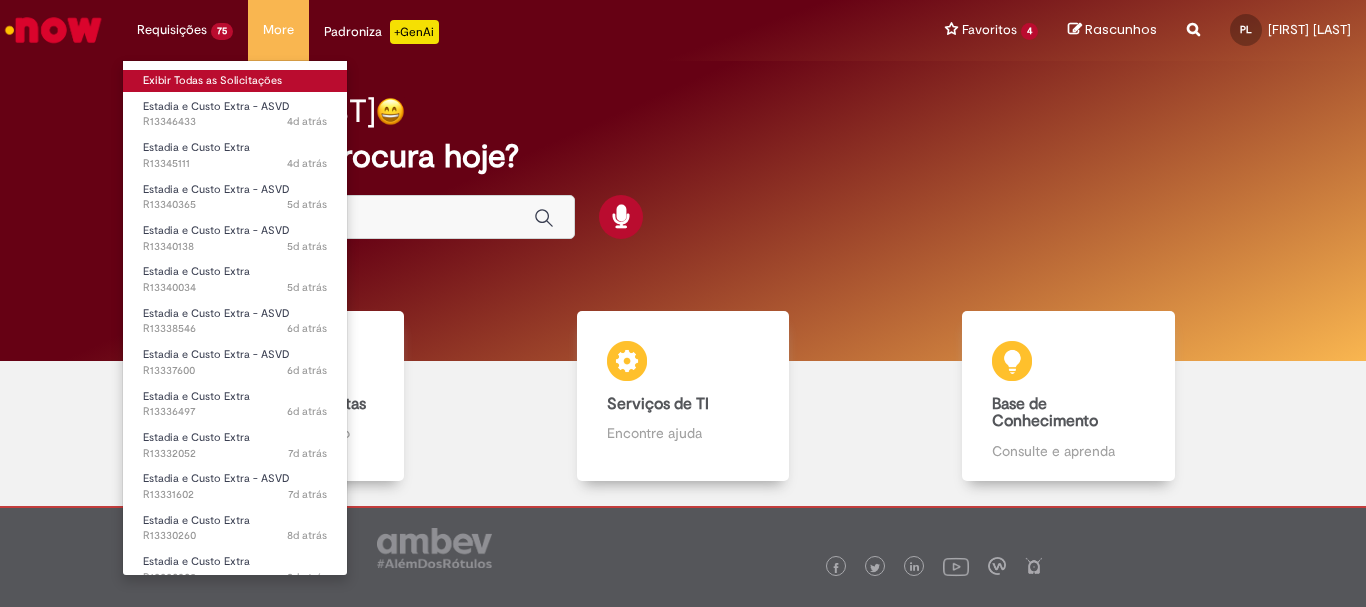 click on "Exibir Todas as Solicitações" at bounding box center (235, 81) 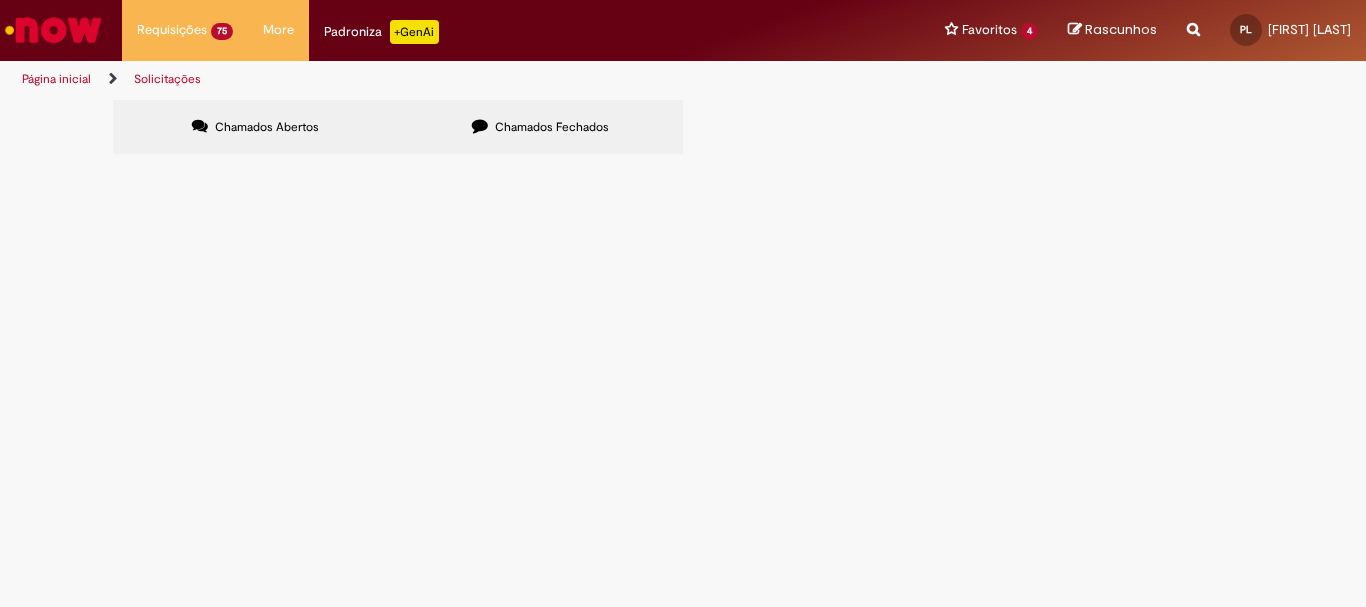 scroll, scrollTop: 541, scrollLeft: 0, axis: vertical 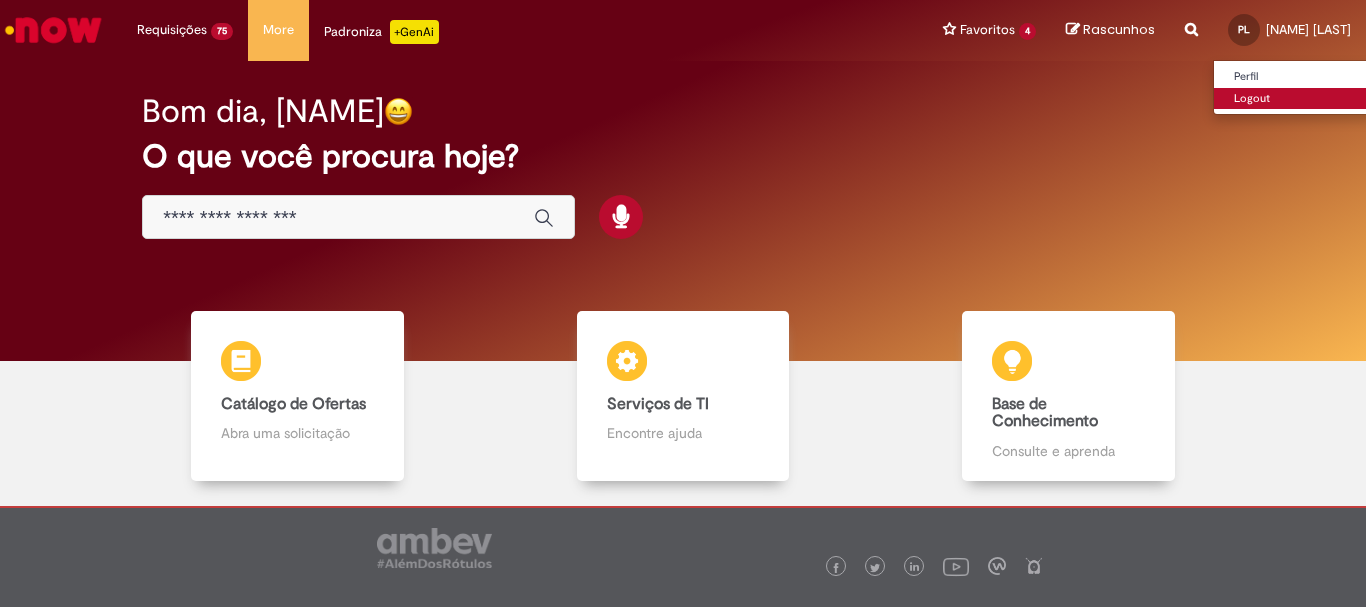 click on "Logout" at bounding box center [1293, 99] 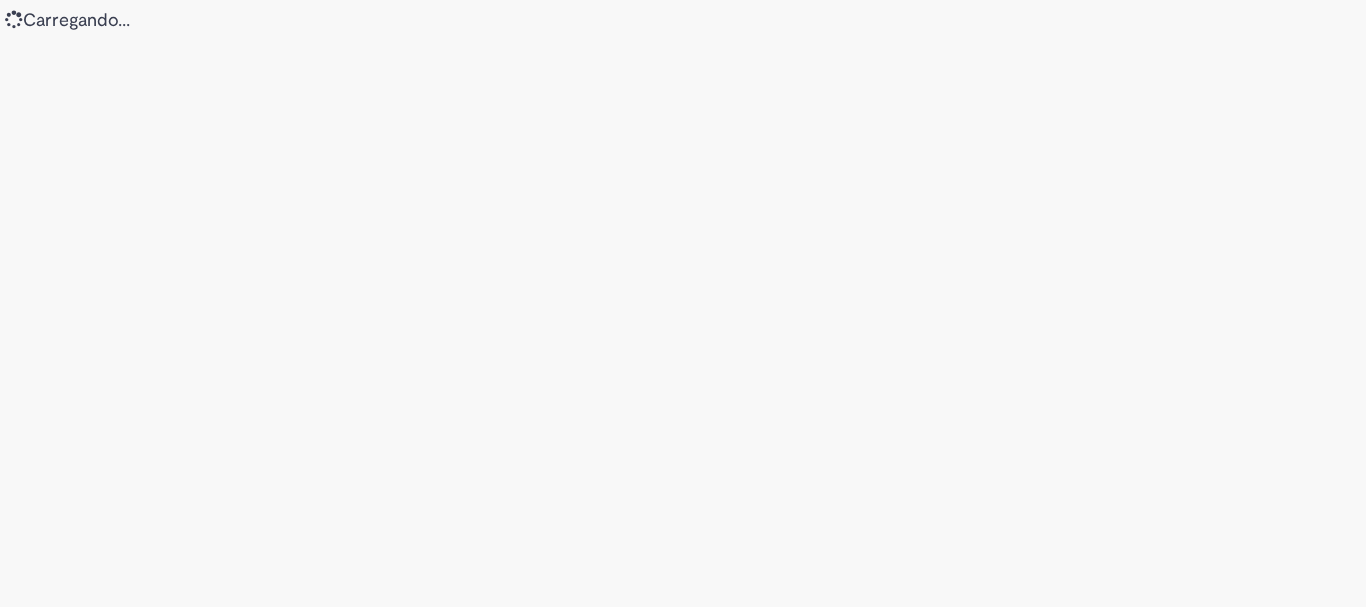 scroll, scrollTop: 0, scrollLeft: 0, axis: both 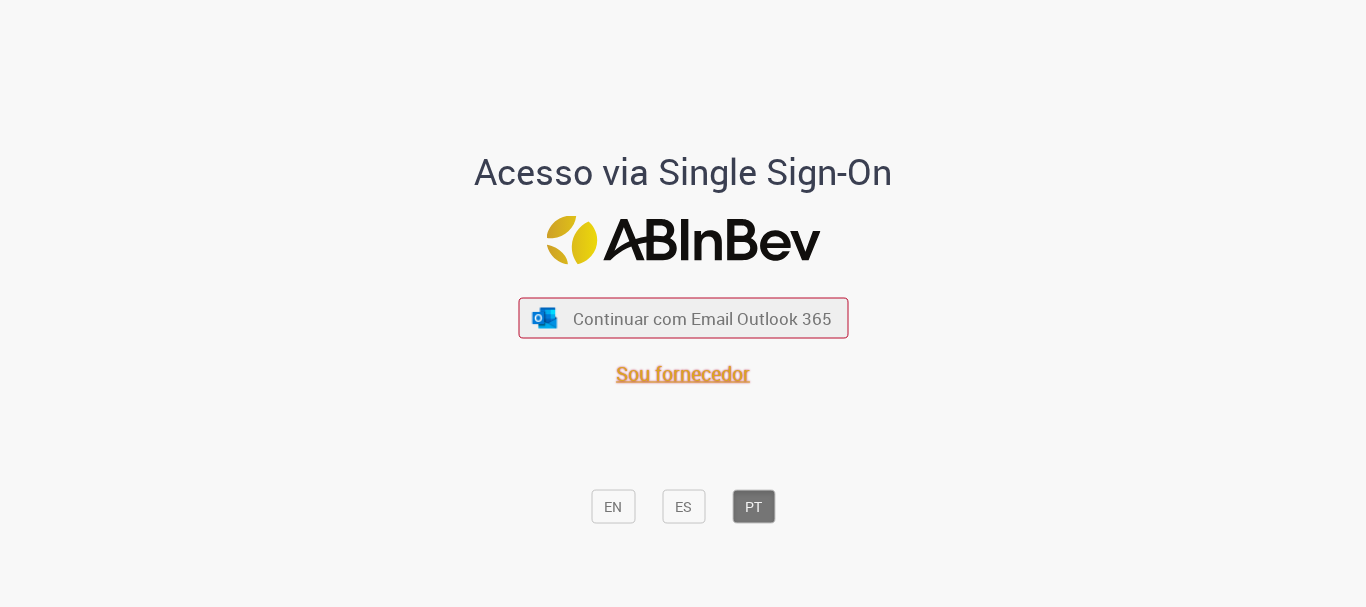 click on "Sou fornecedor" at bounding box center (683, 373) 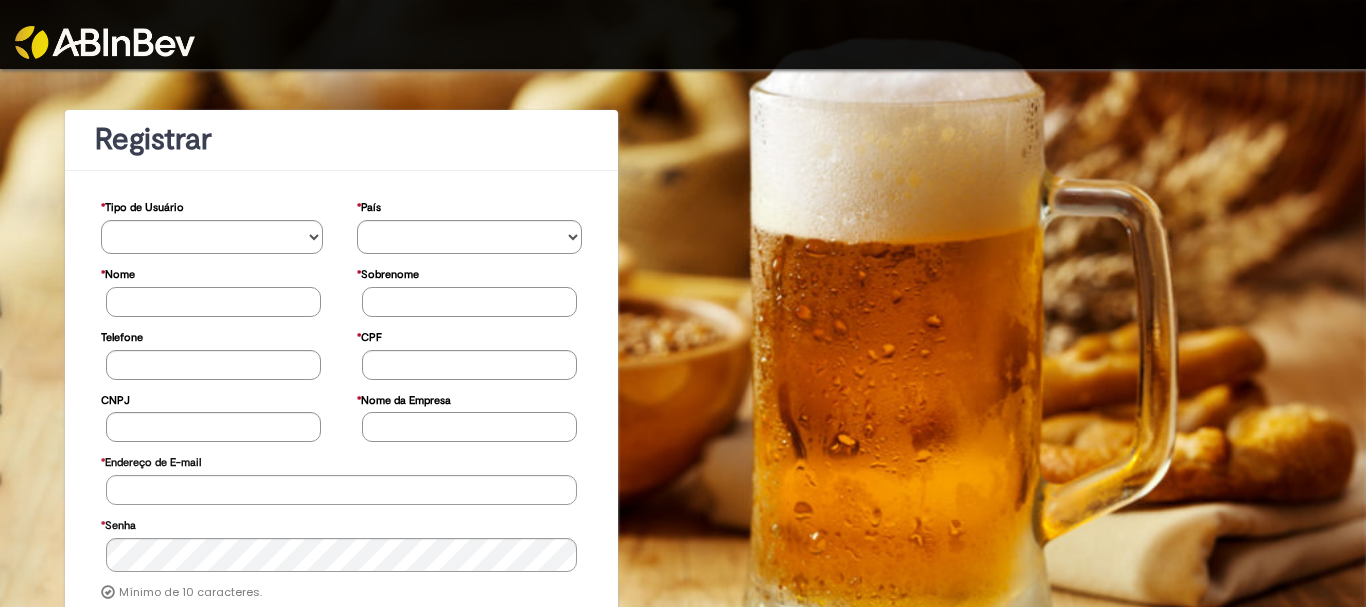 scroll, scrollTop: 0, scrollLeft: 0, axis: both 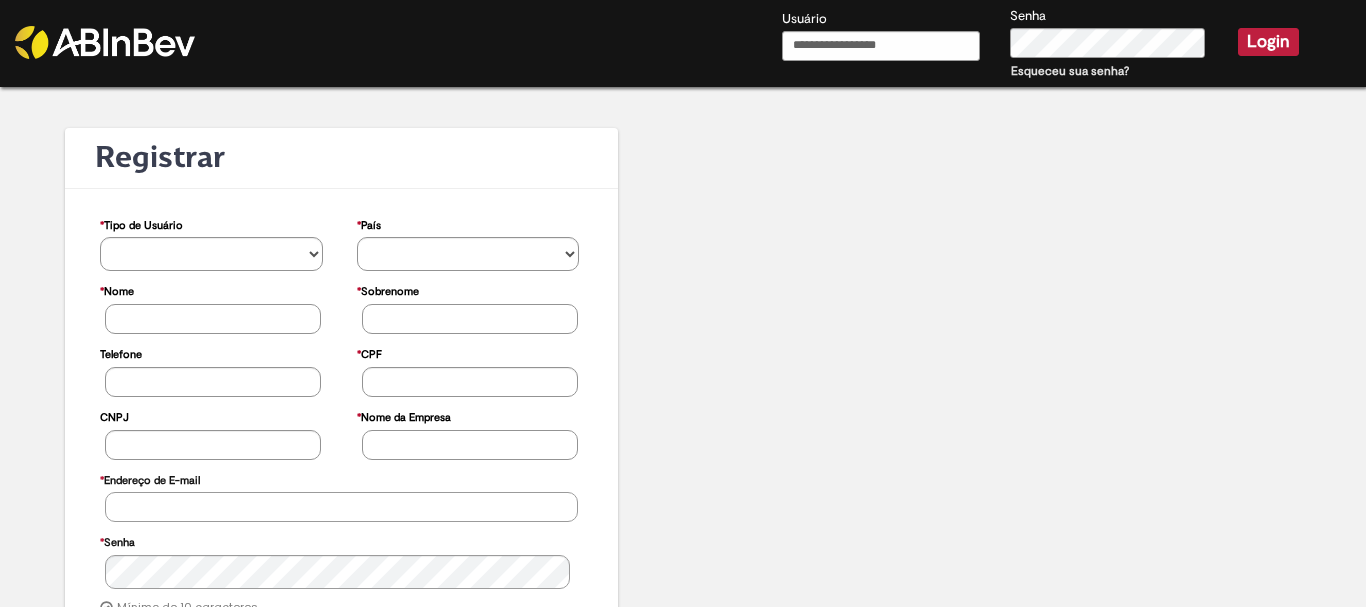 type on "**********" 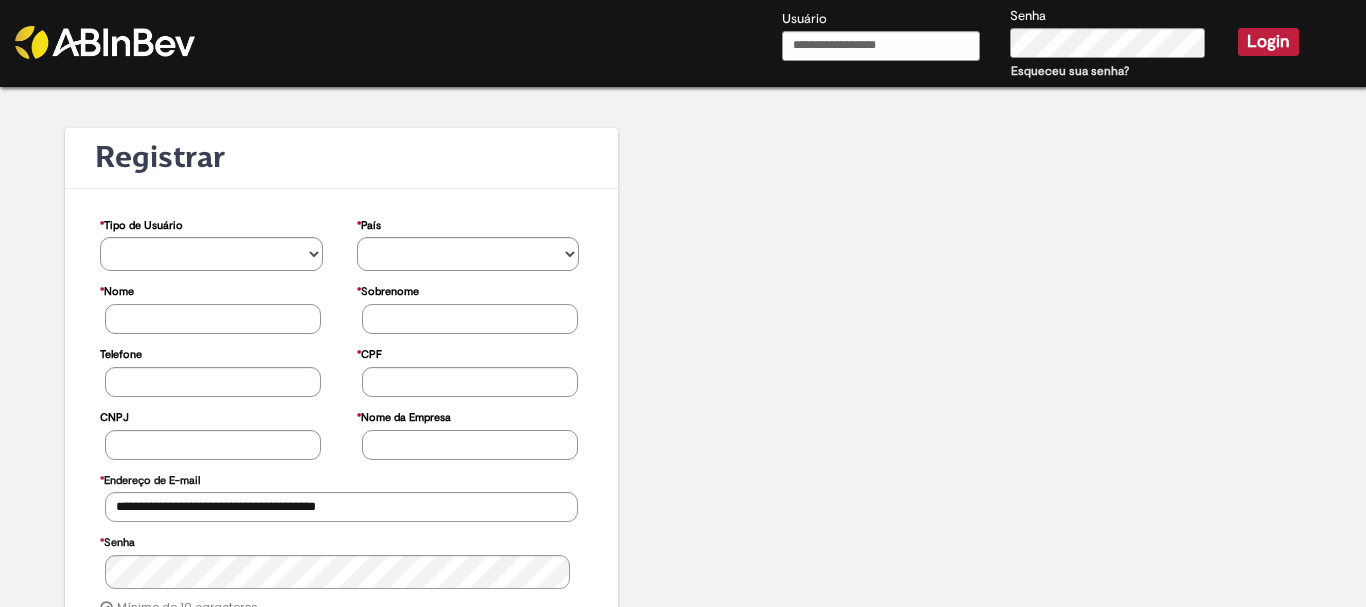 type on "**********" 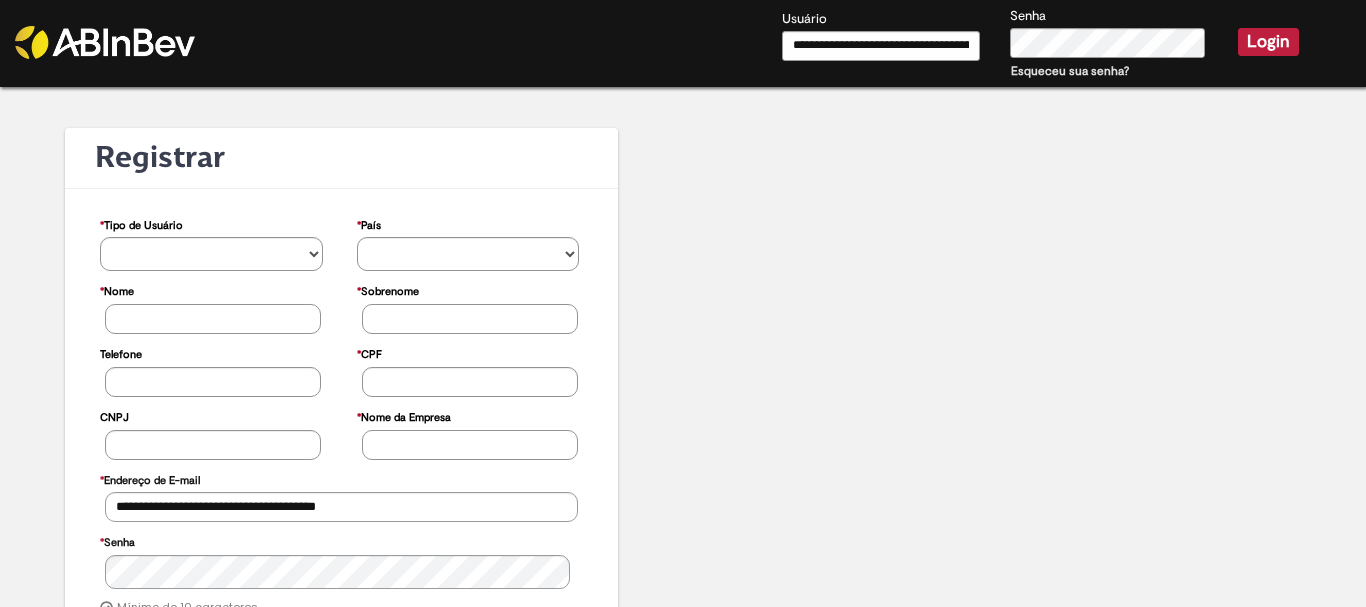 click on "Login" at bounding box center (1268, 42) 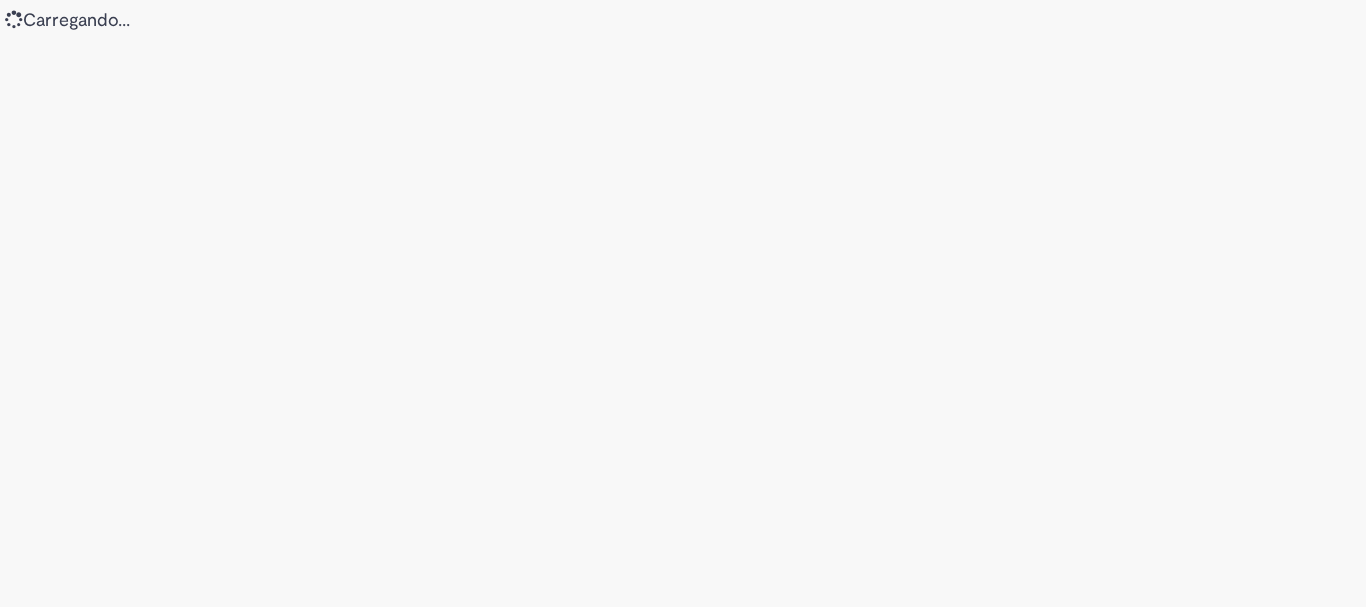 scroll, scrollTop: 0, scrollLeft: 0, axis: both 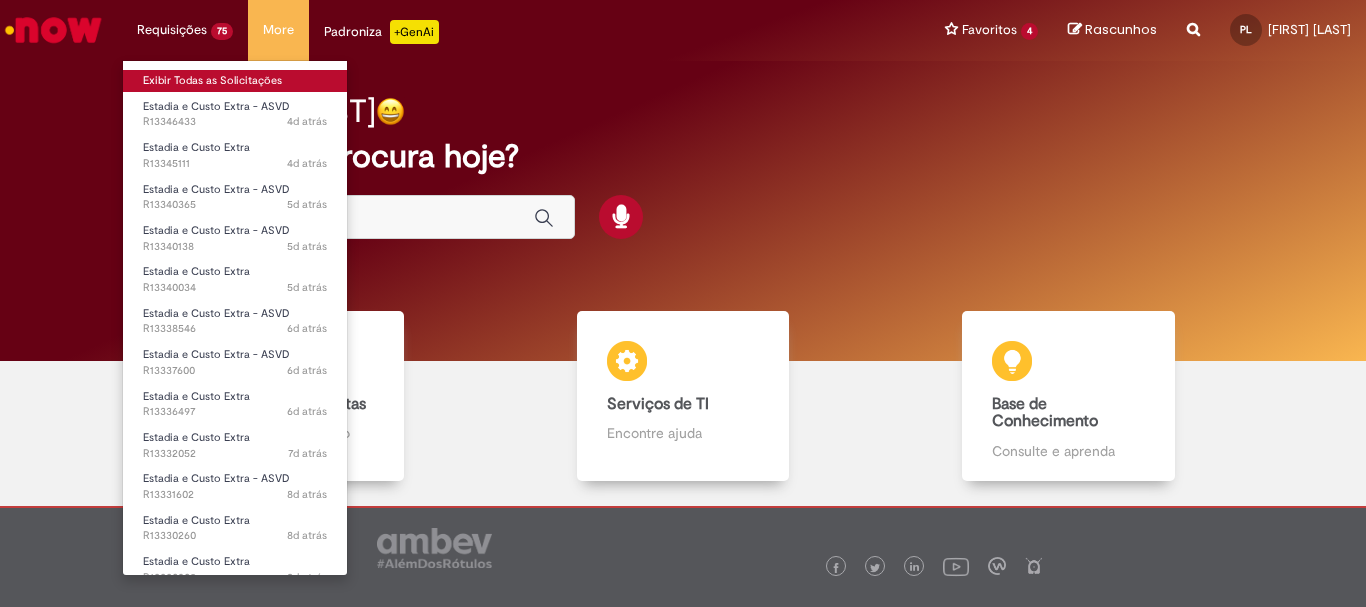 click on "Exibir Todas as Solicitações" at bounding box center (235, 81) 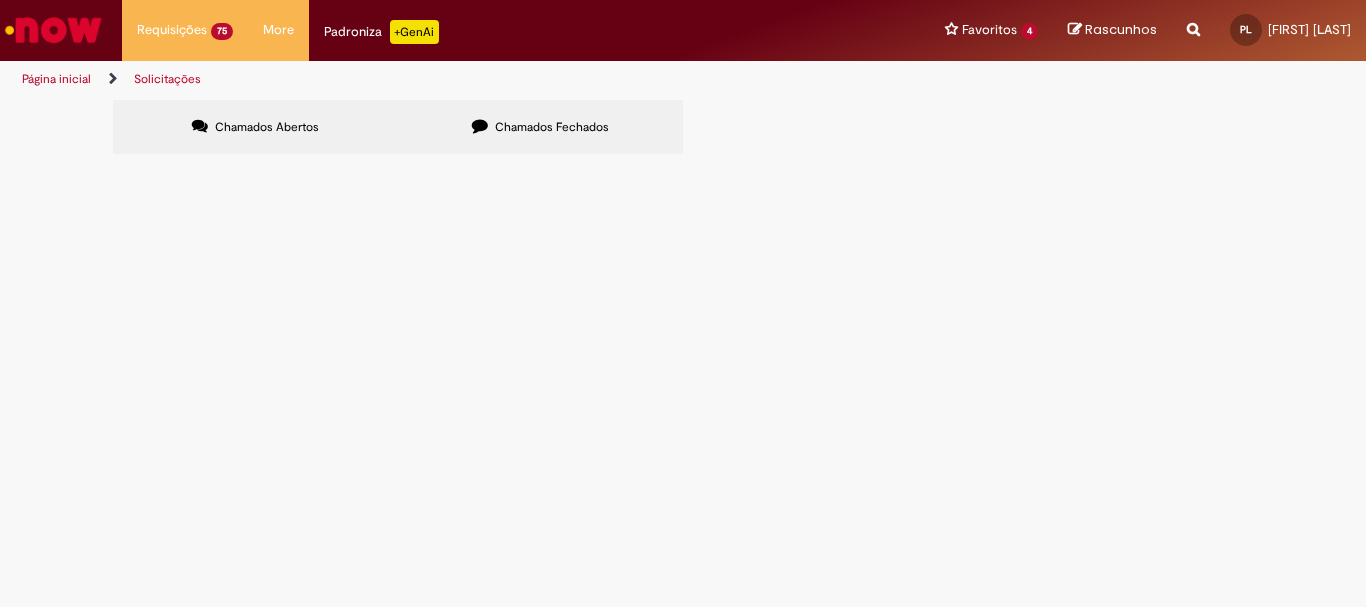 scroll, scrollTop: 400, scrollLeft: 0, axis: vertical 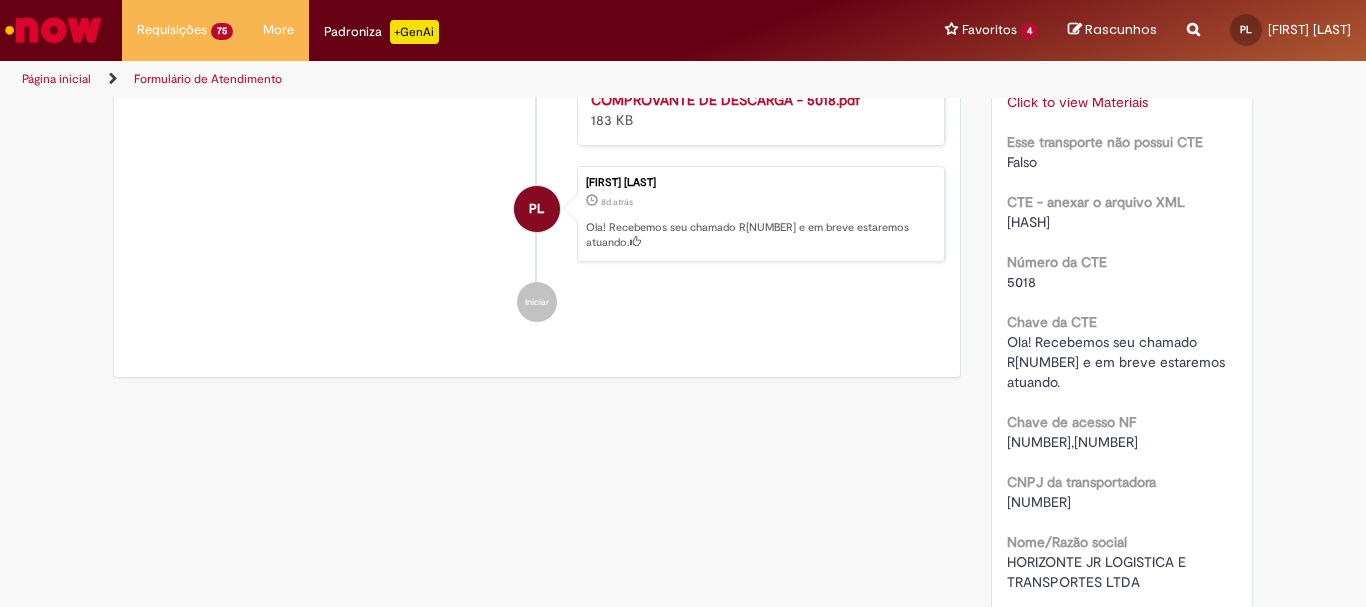 click on "COMPROVANTE DE DESCARGA - [NUMBER].pdf [SIZE]" at bounding box center [757, 110] 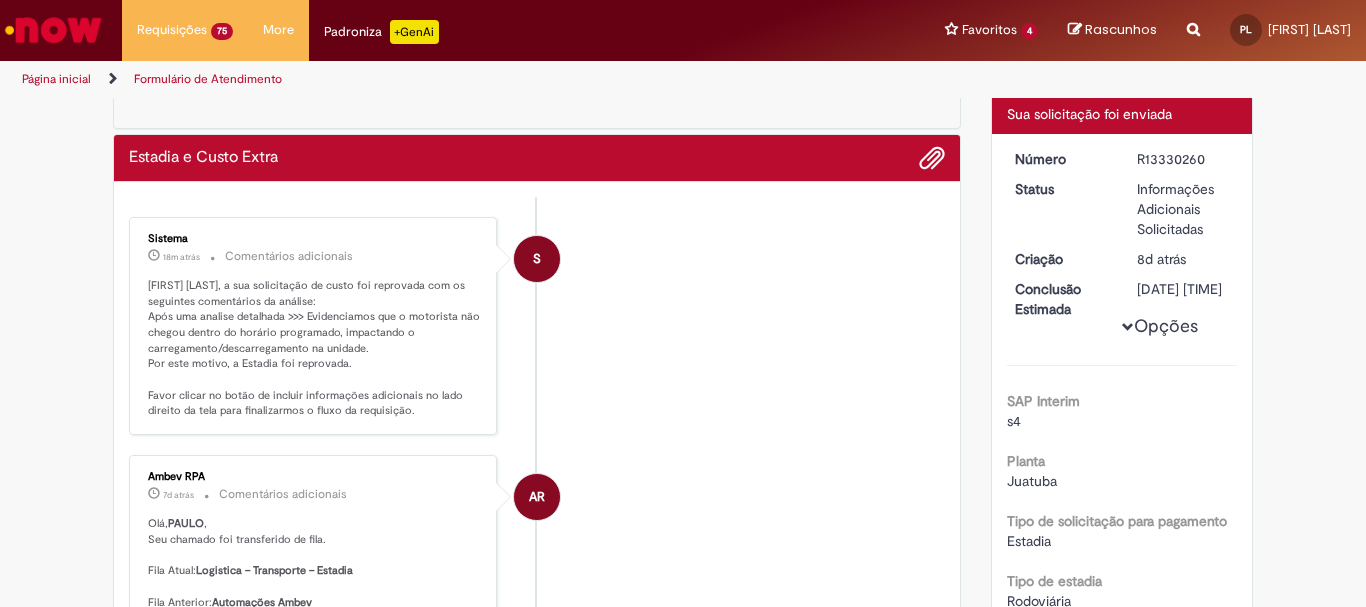 scroll, scrollTop: 0, scrollLeft: 0, axis: both 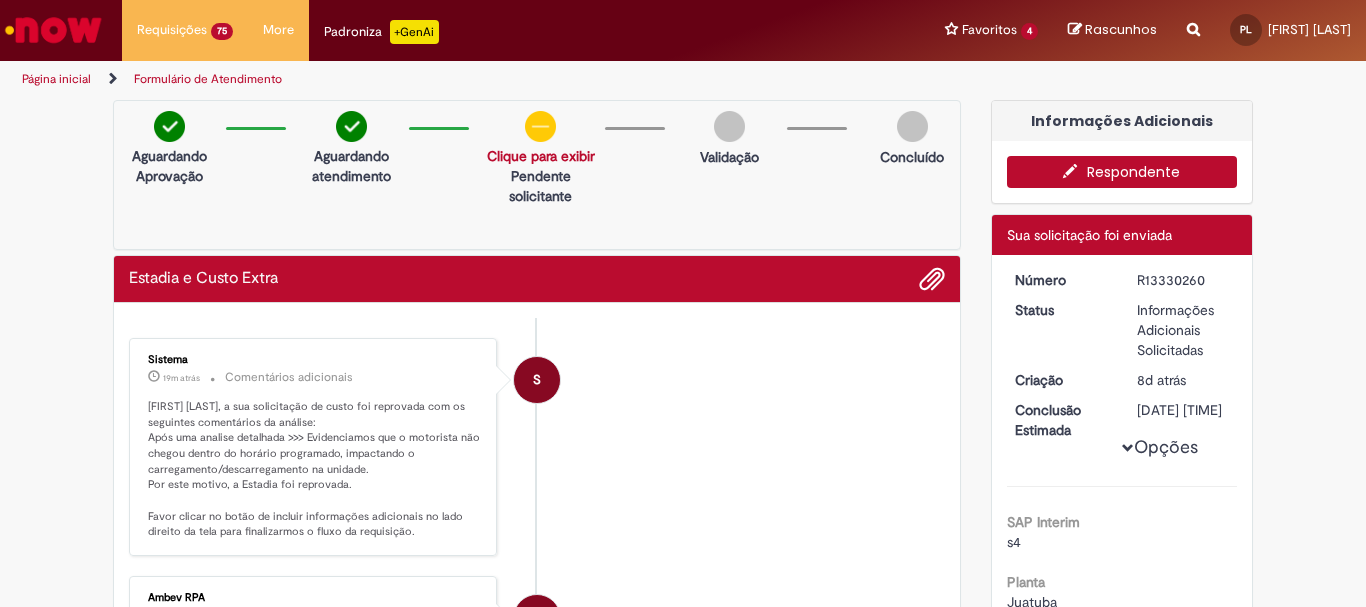 click on "Respondente" at bounding box center (1122, 172) 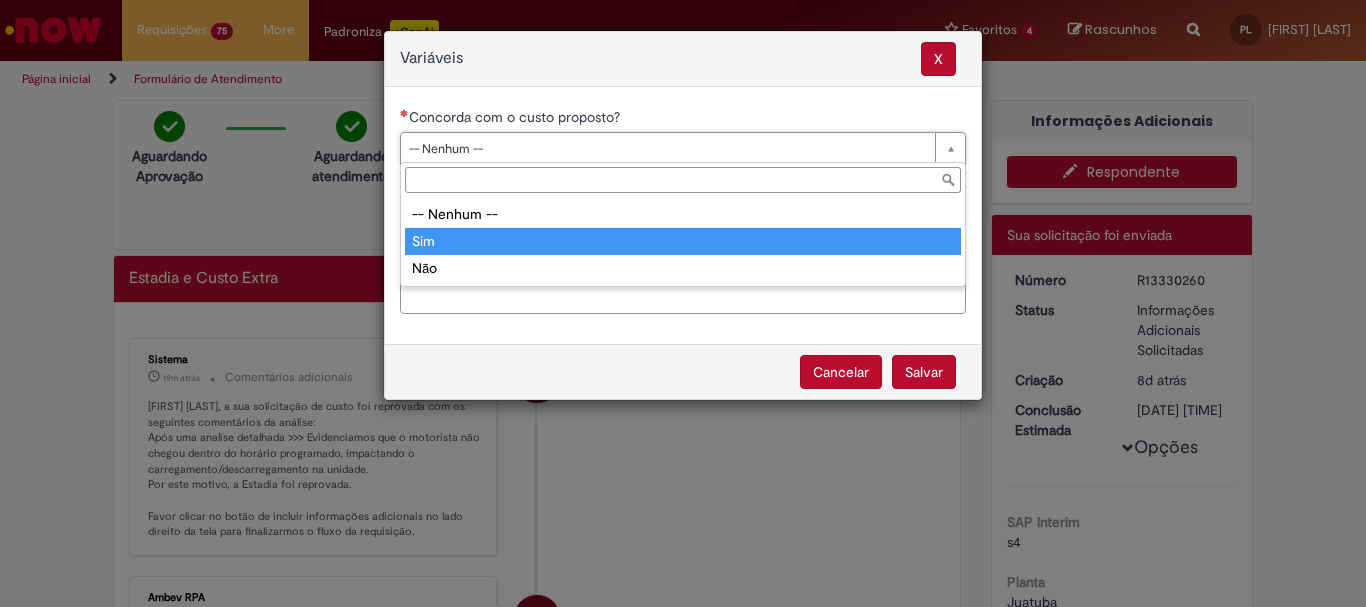 type on "***" 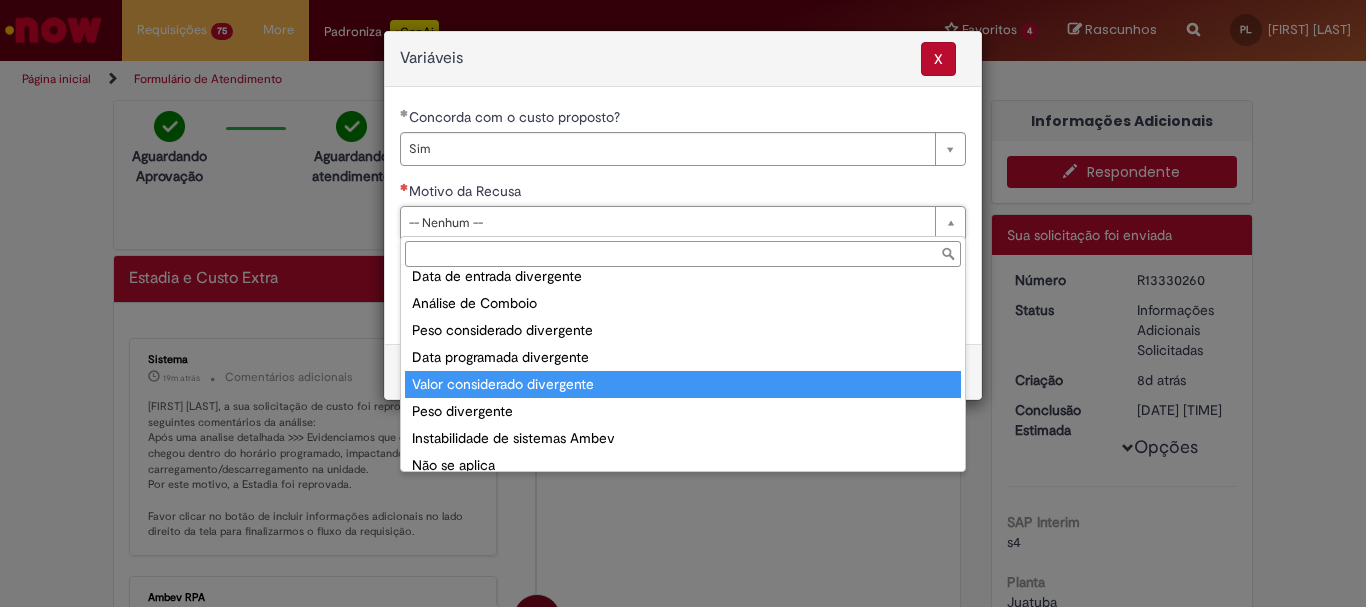 scroll, scrollTop: 78, scrollLeft: 0, axis: vertical 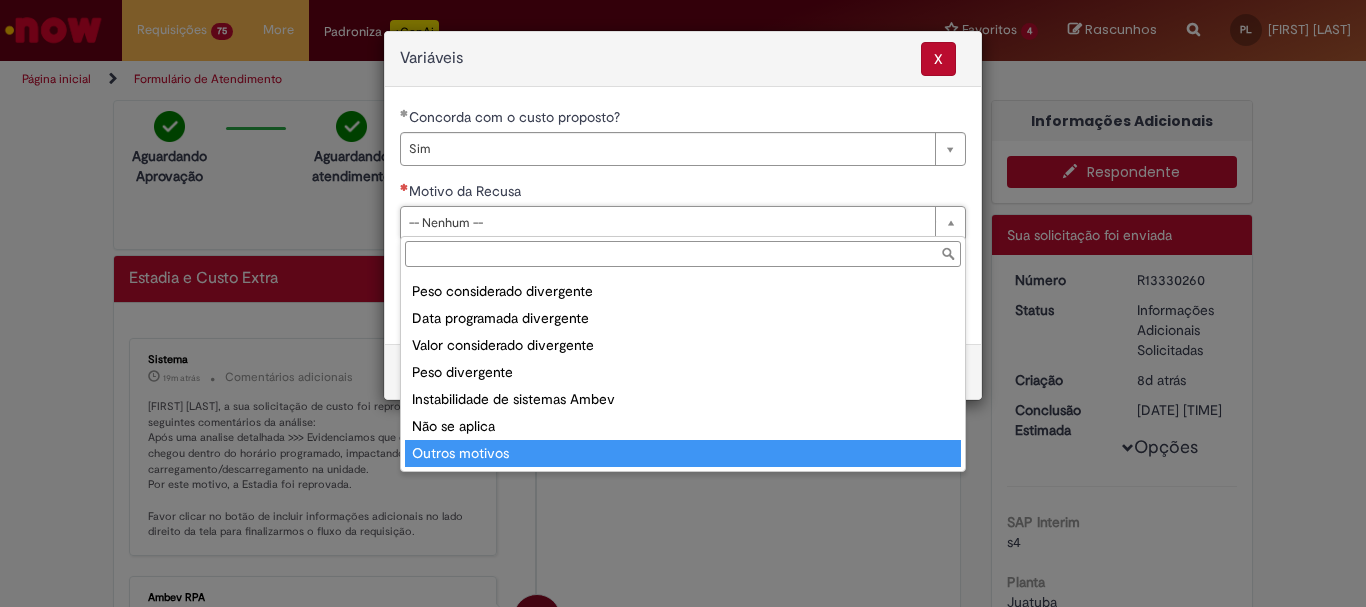 type on "**********" 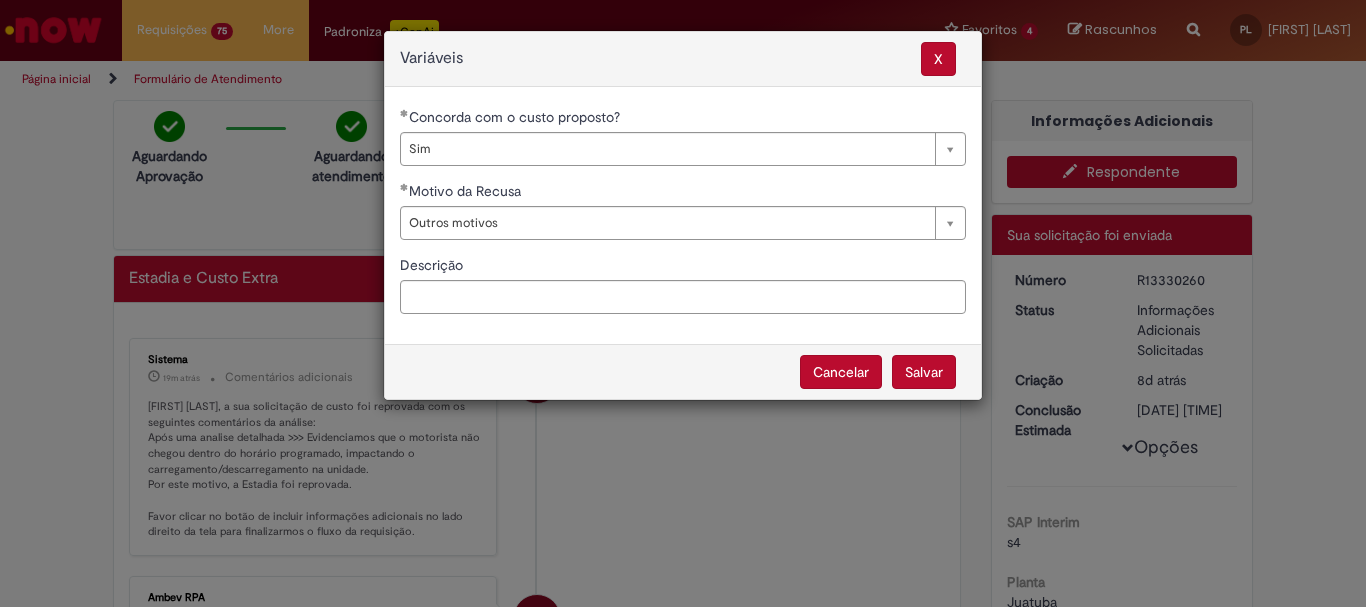 click on "Salvar" at bounding box center [924, 372] 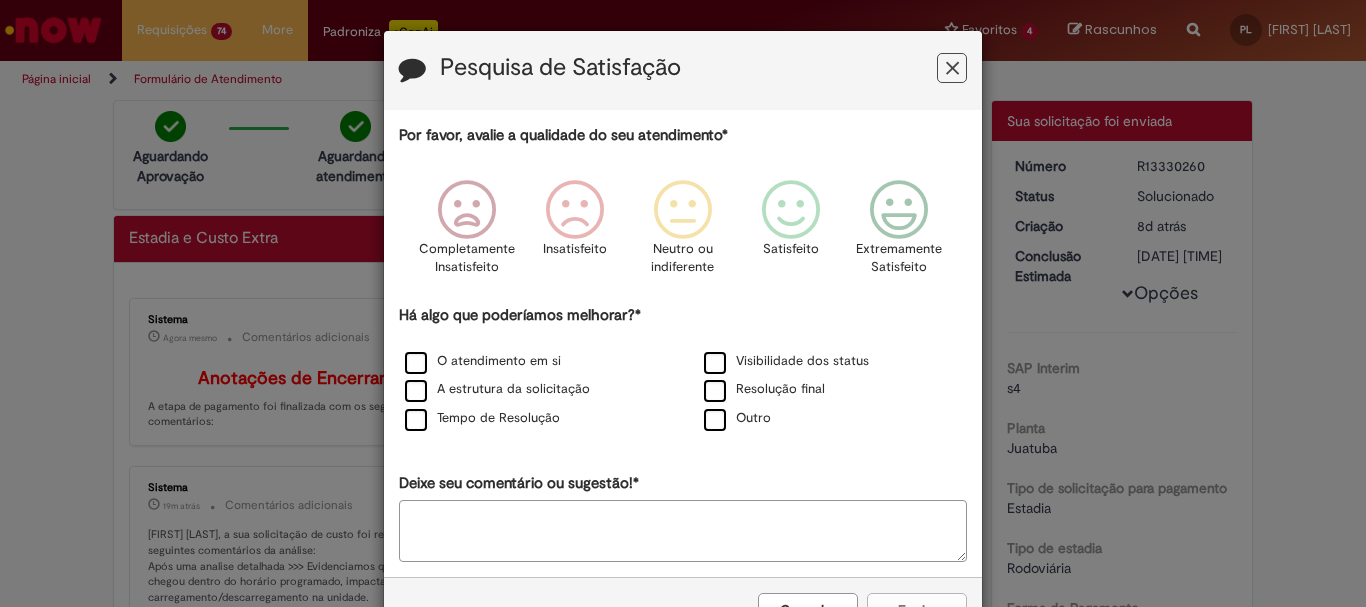 click at bounding box center (952, 68) 